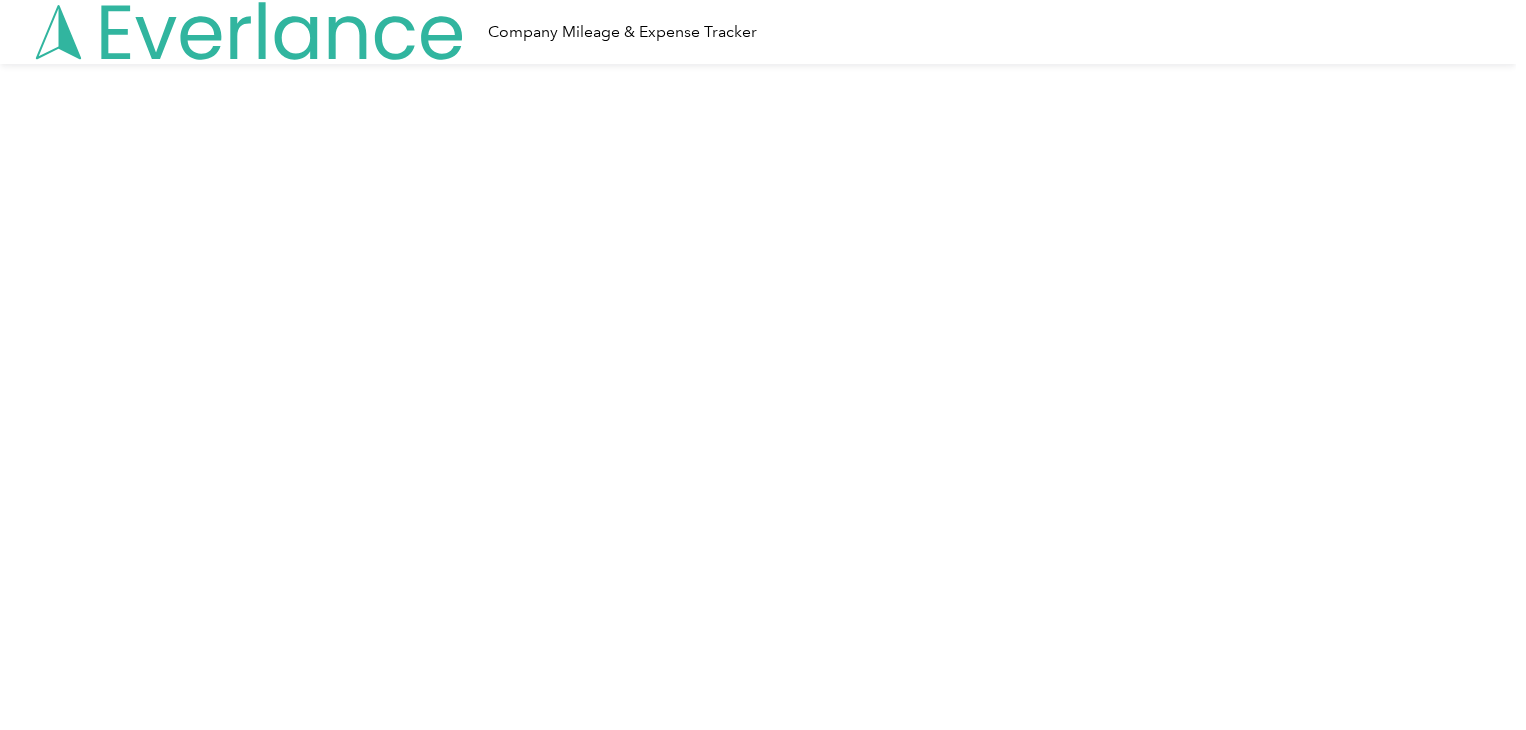 scroll, scrollTop: 0, scrollLeft: 0, axis: both 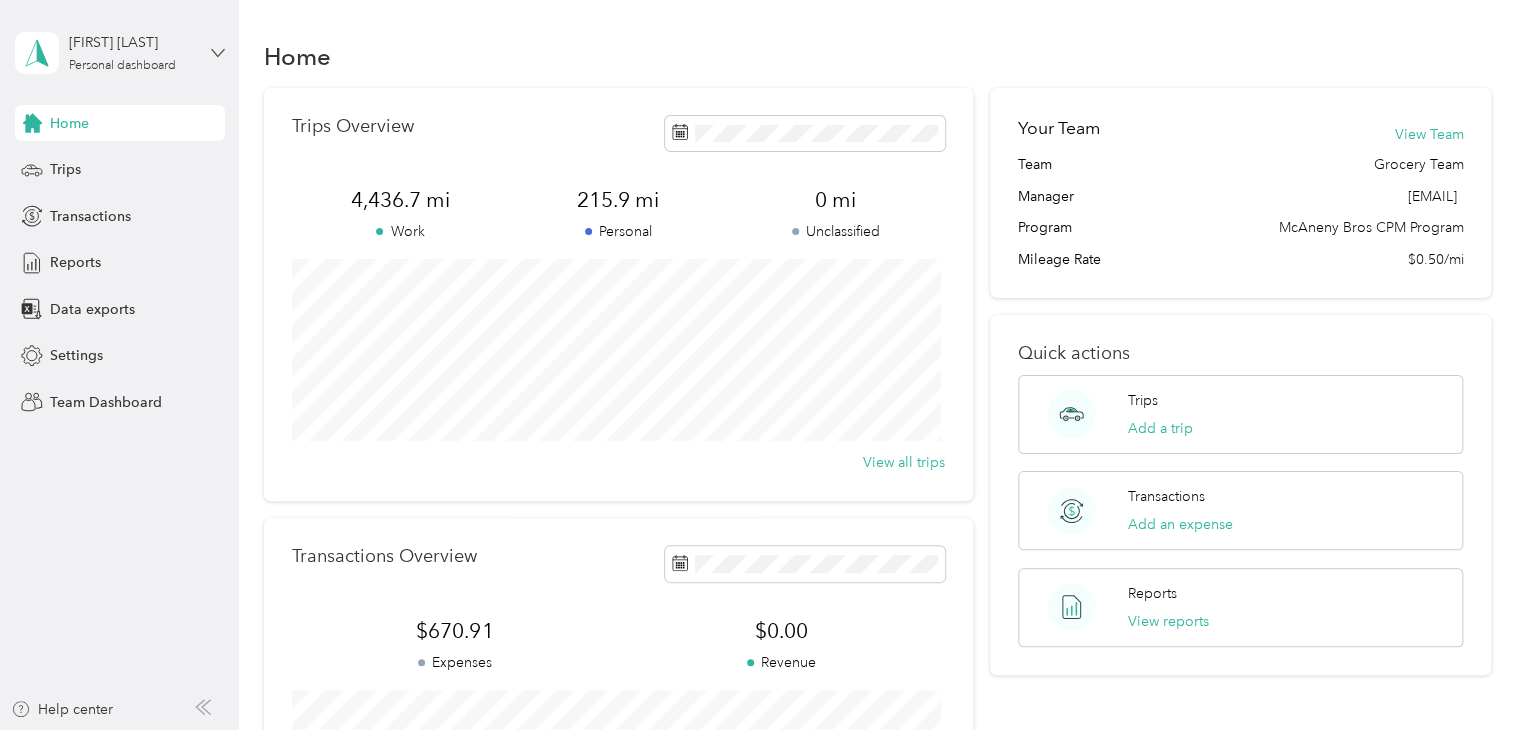 click 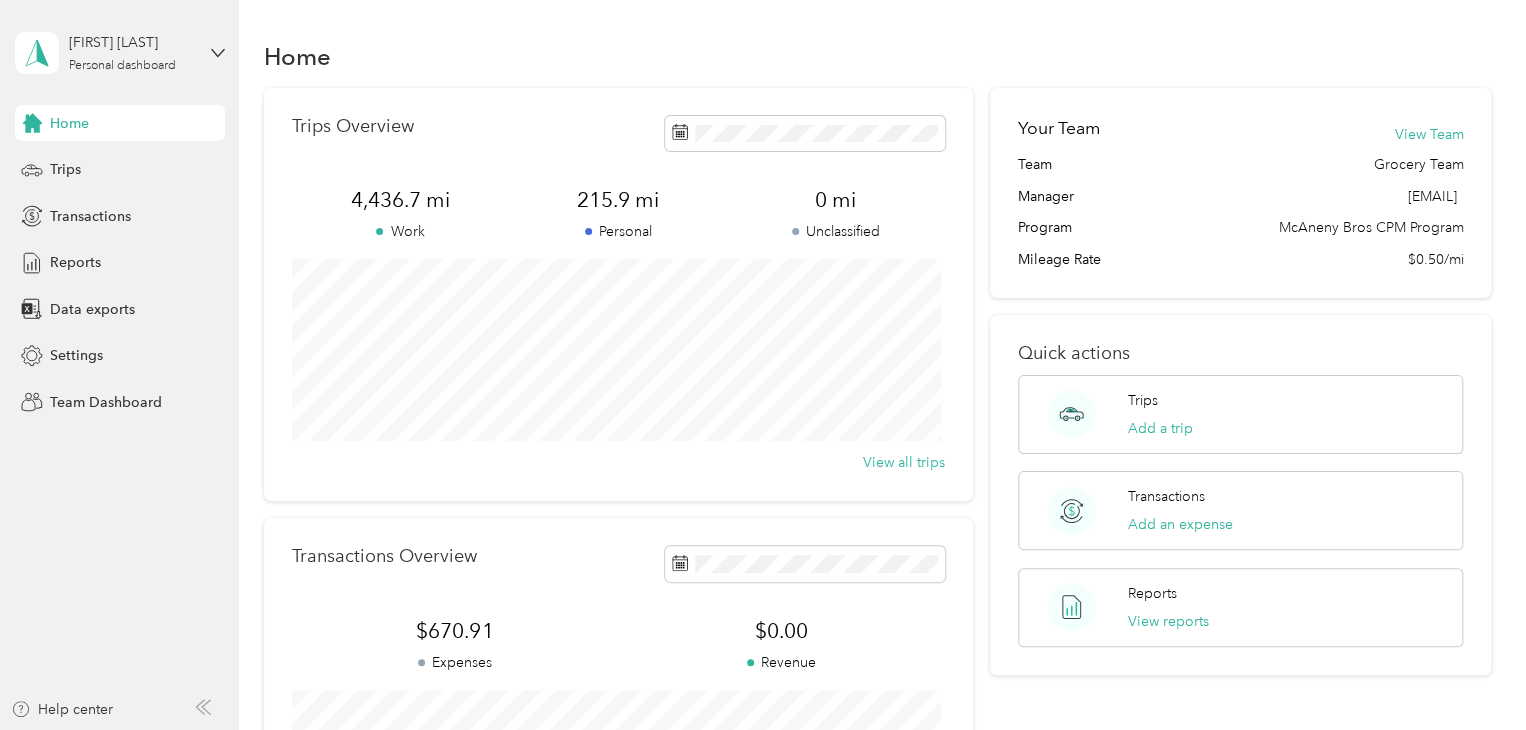 click on "Team dashboard" at bounding box center [167, 164] 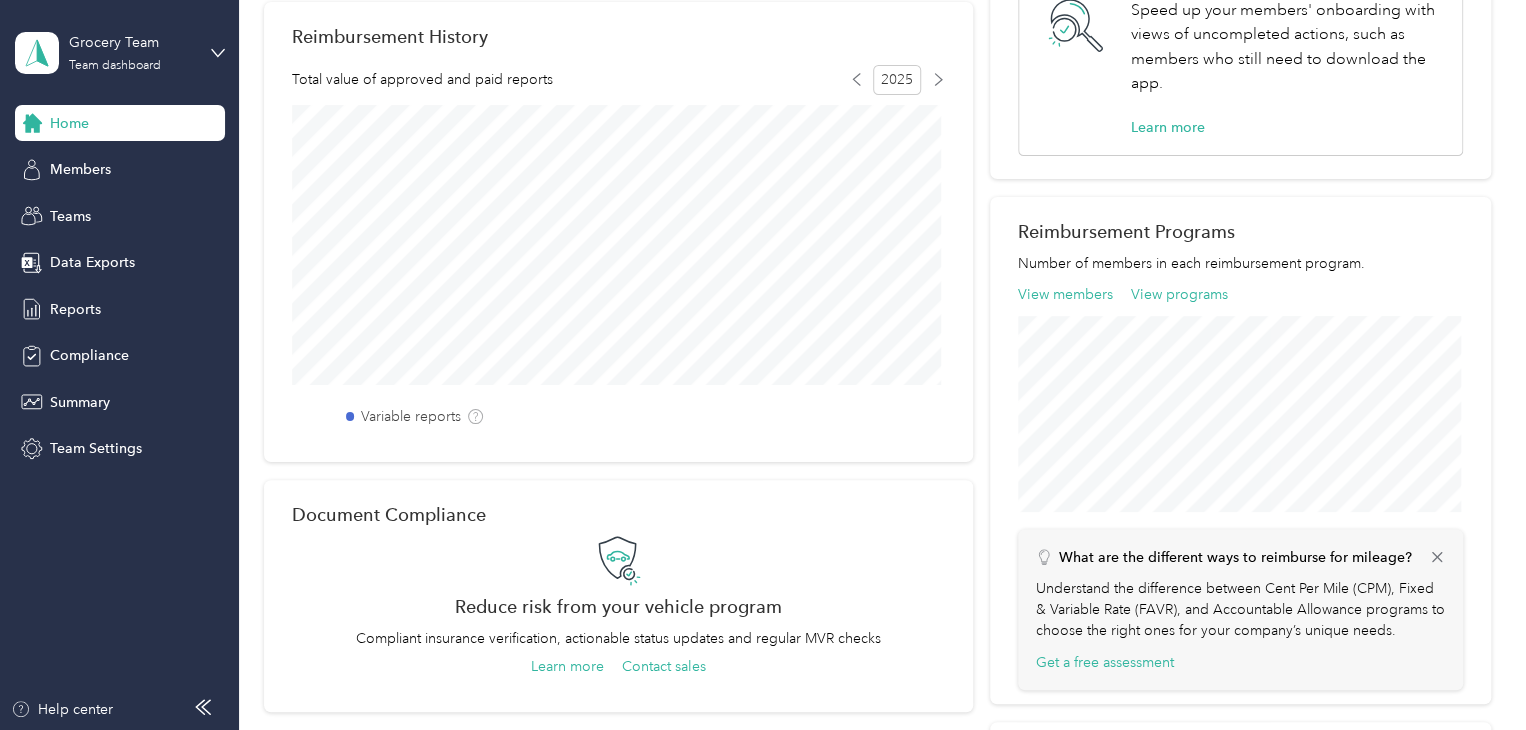 scroll, scrollTop: 601, scrollLeft: 0, axis: vertical 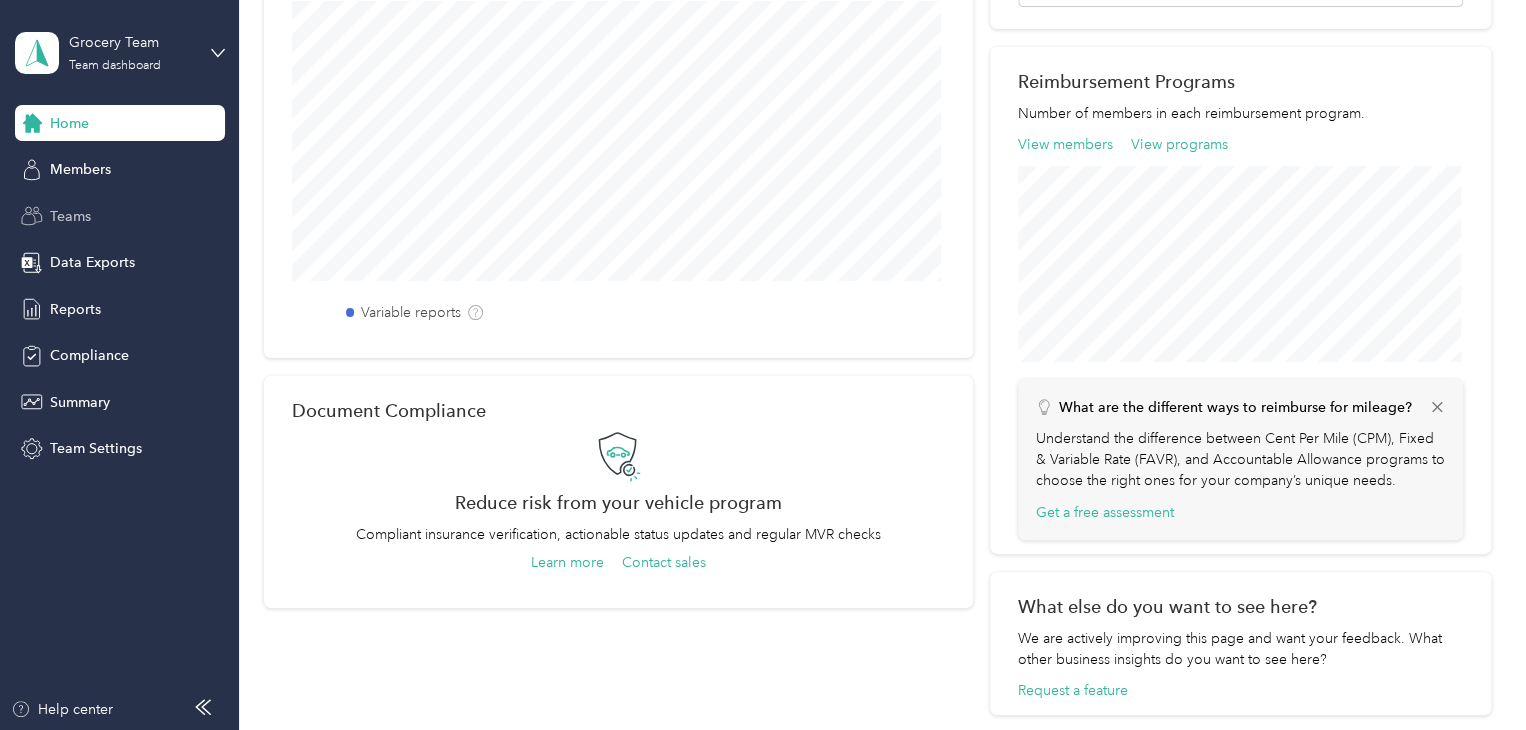 click on "Teams" at bounding box center (70, 216) 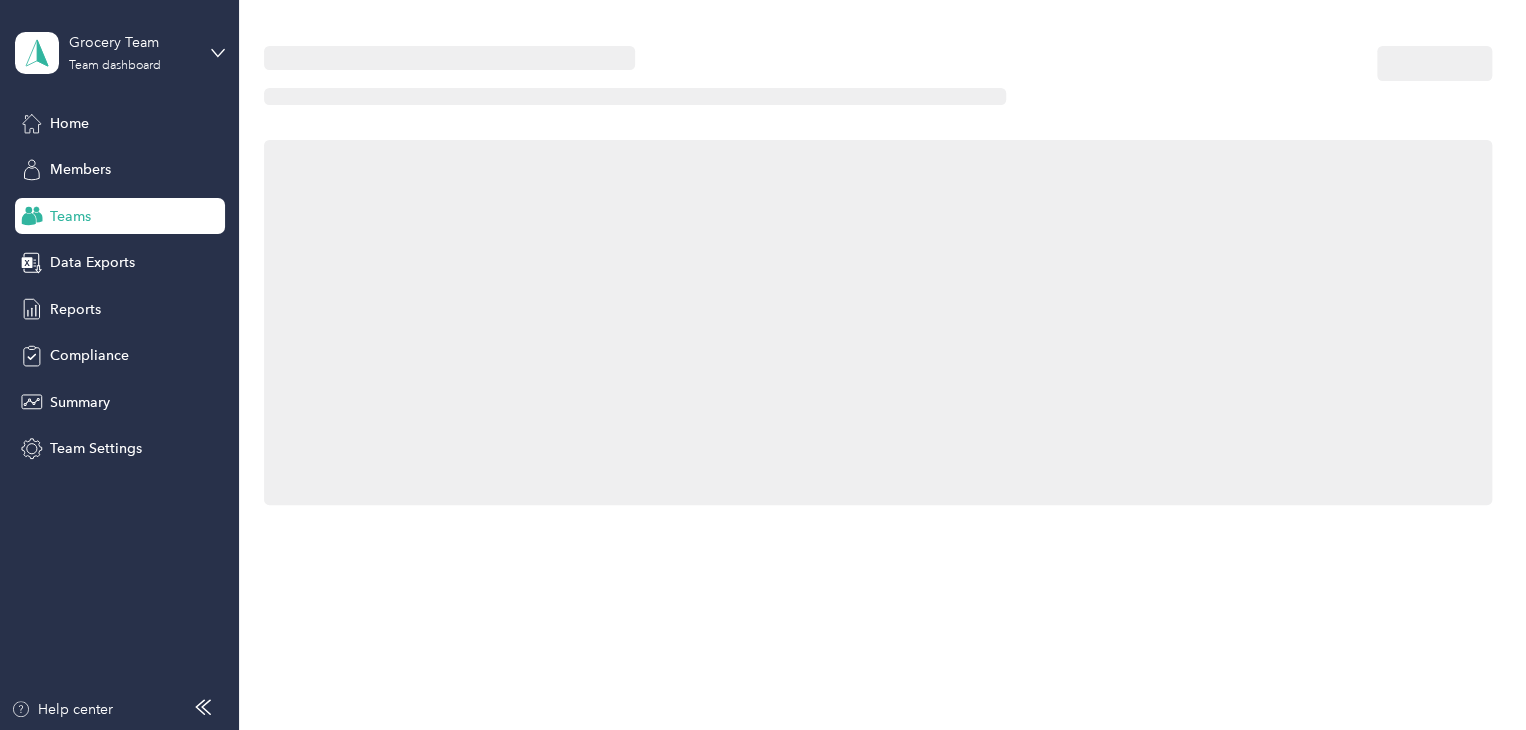scroll, scrollTop: 0, scrollLeft: 0, axis: both 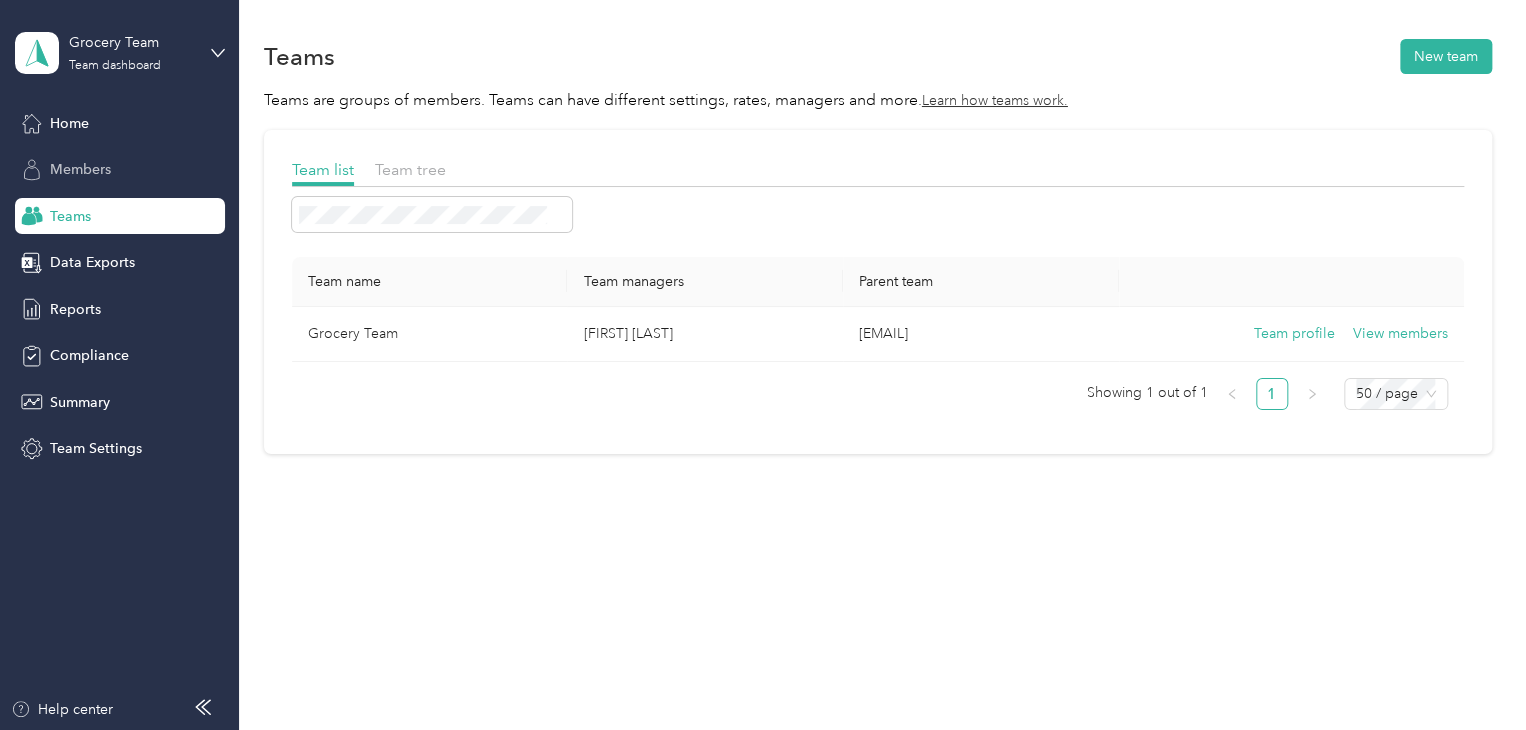 click on "Members" at bounding box center (80, 169) 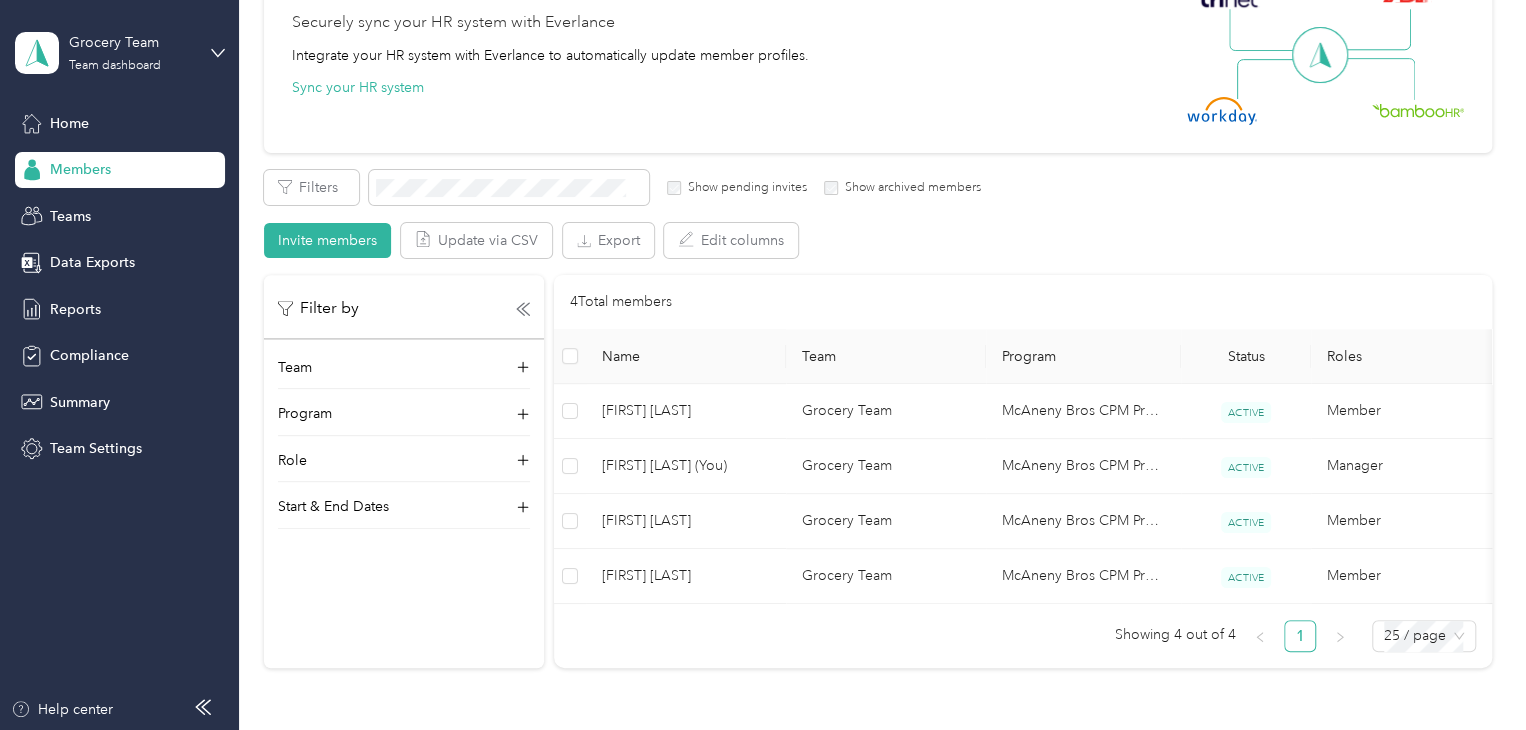 scroll, scrollTop: 213, scrollLeft: 0, axis: vertical 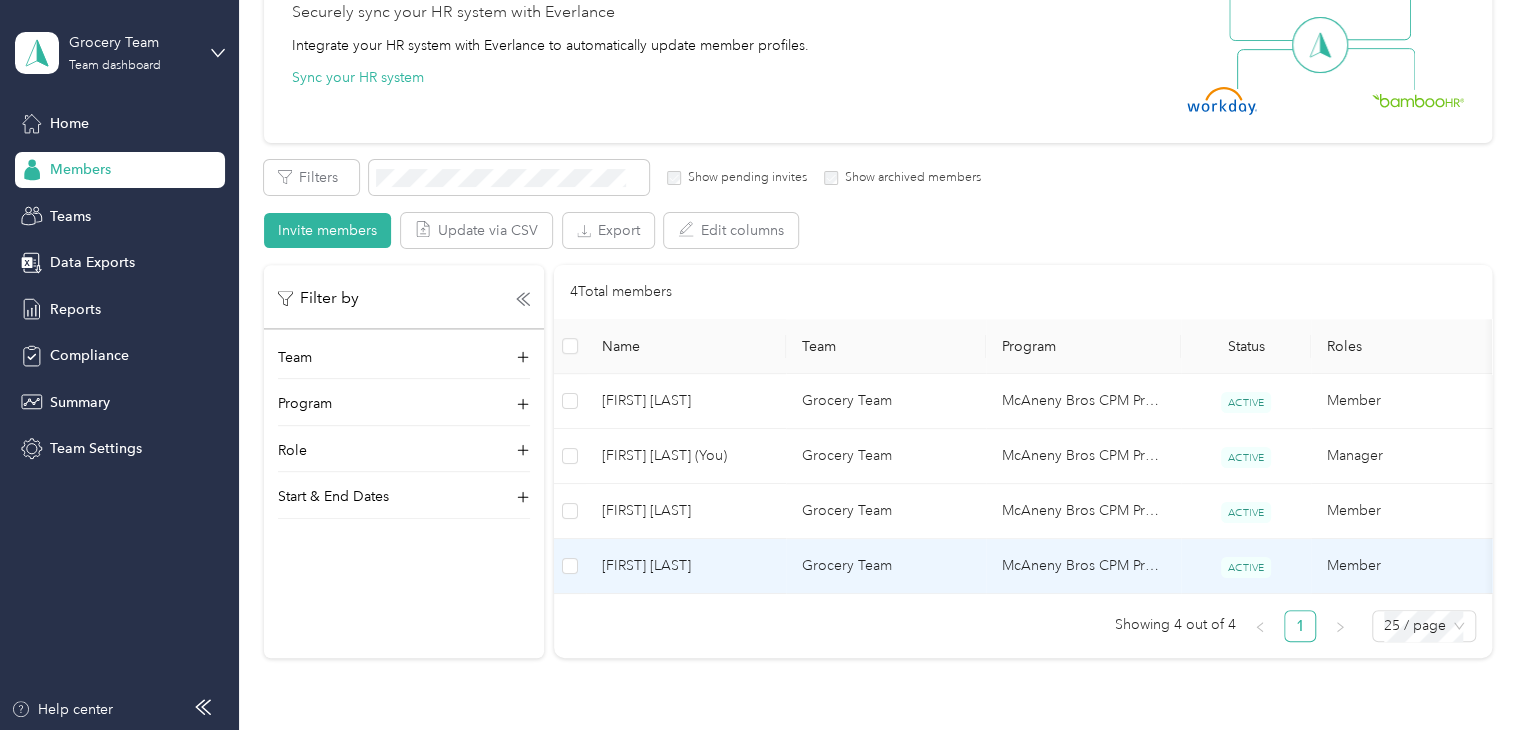 click on "[FIRST] [LAST]" at bounding box center [686, 566] 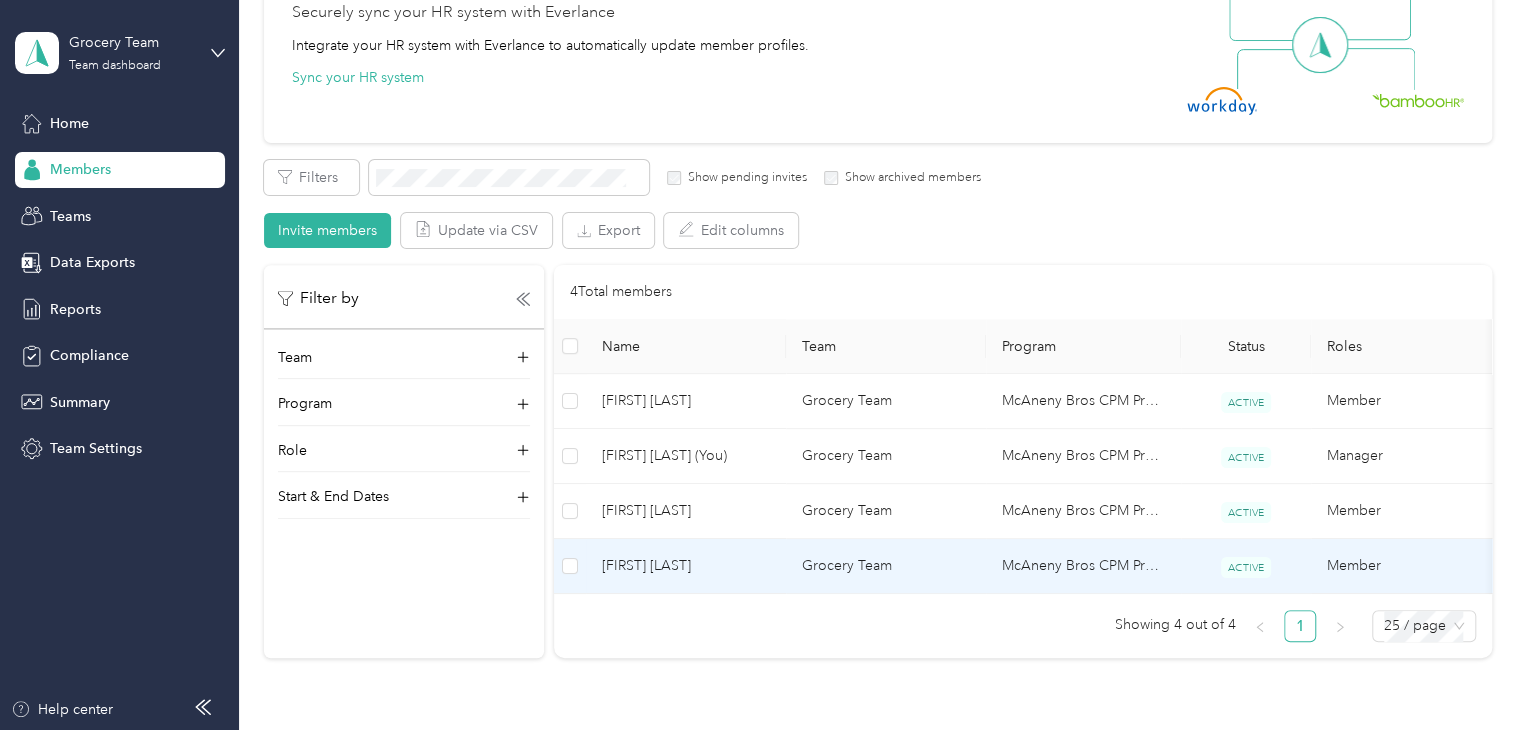 click on "Loading member data" at bounding box center (763, 365) 